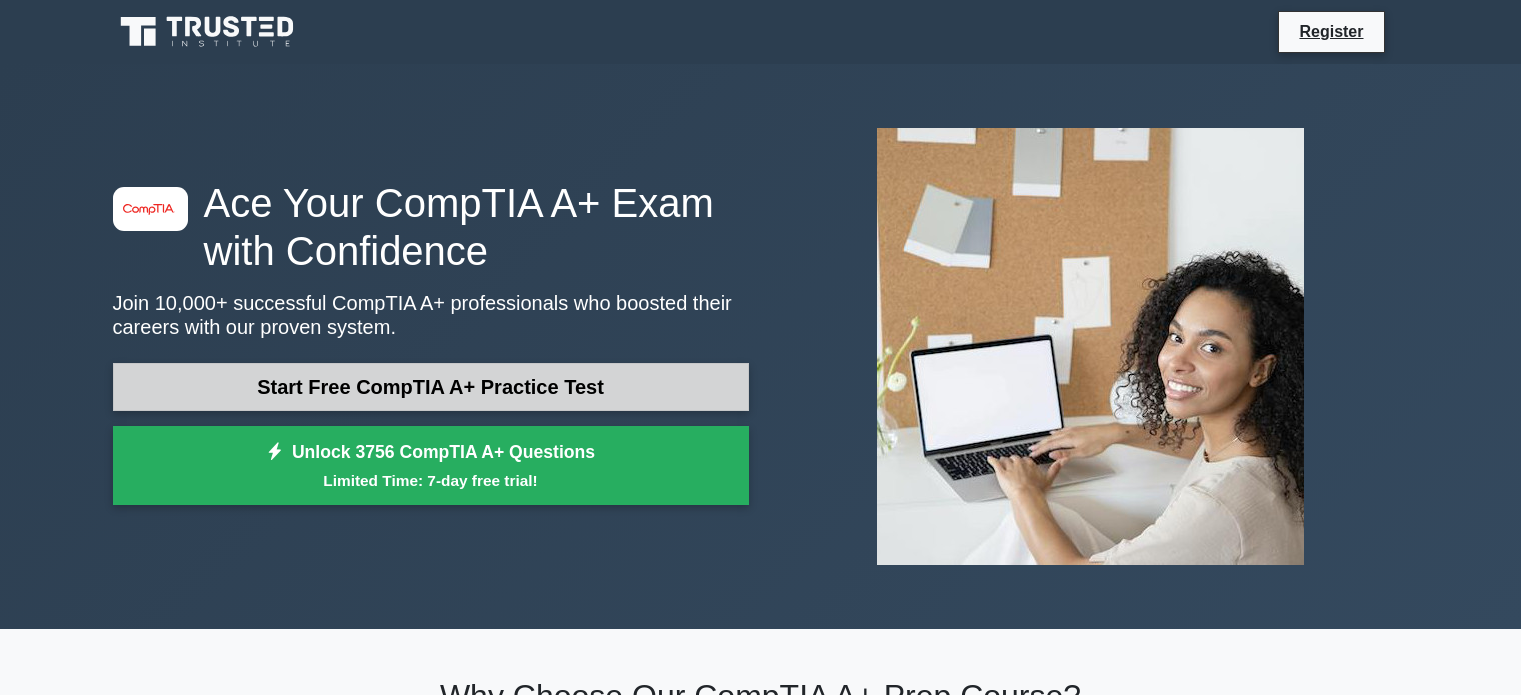 scroll, scrollTop: 0, scrollLeft: 0, axis: both 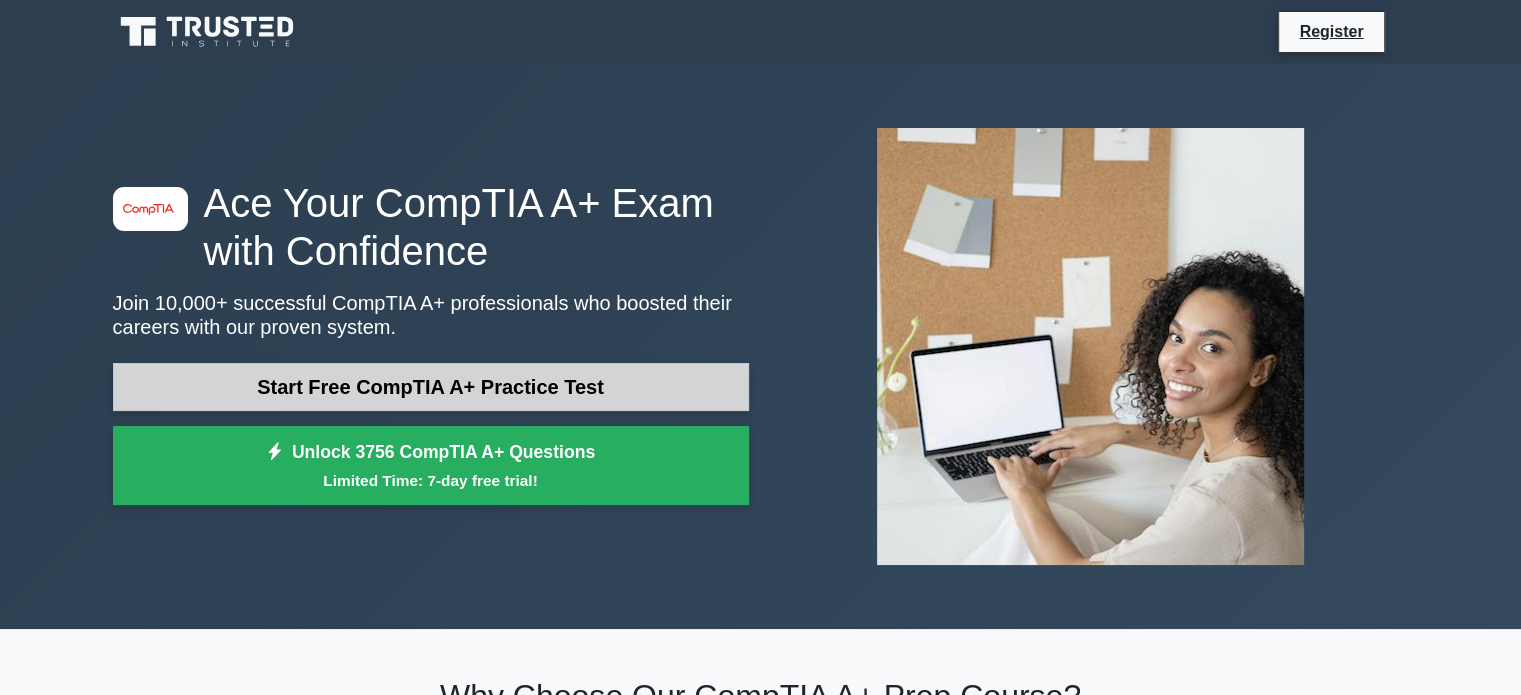click on "Start Free CompTIA A+ Practice Test" at bounding box center (431, 387) 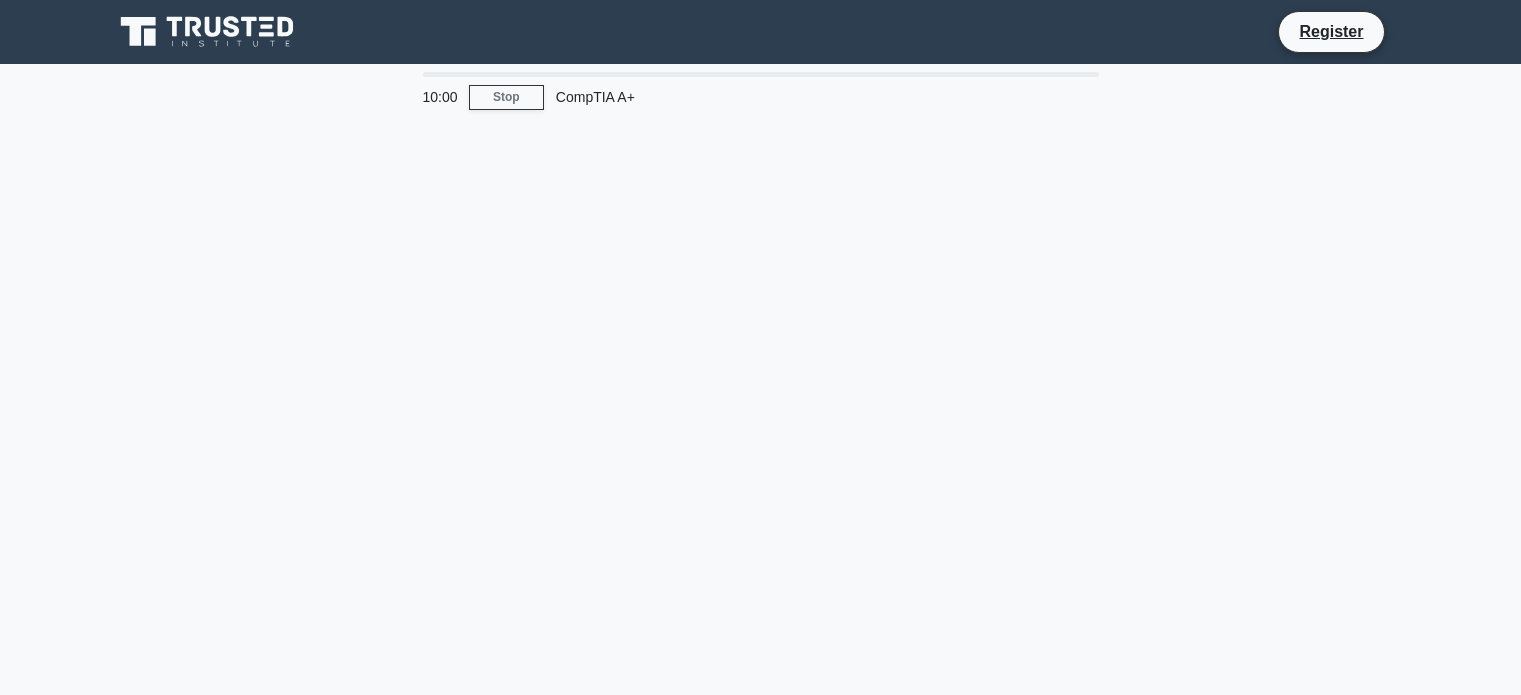 scroll, scrollTop: 0, scrollLeft: 0, axis: both 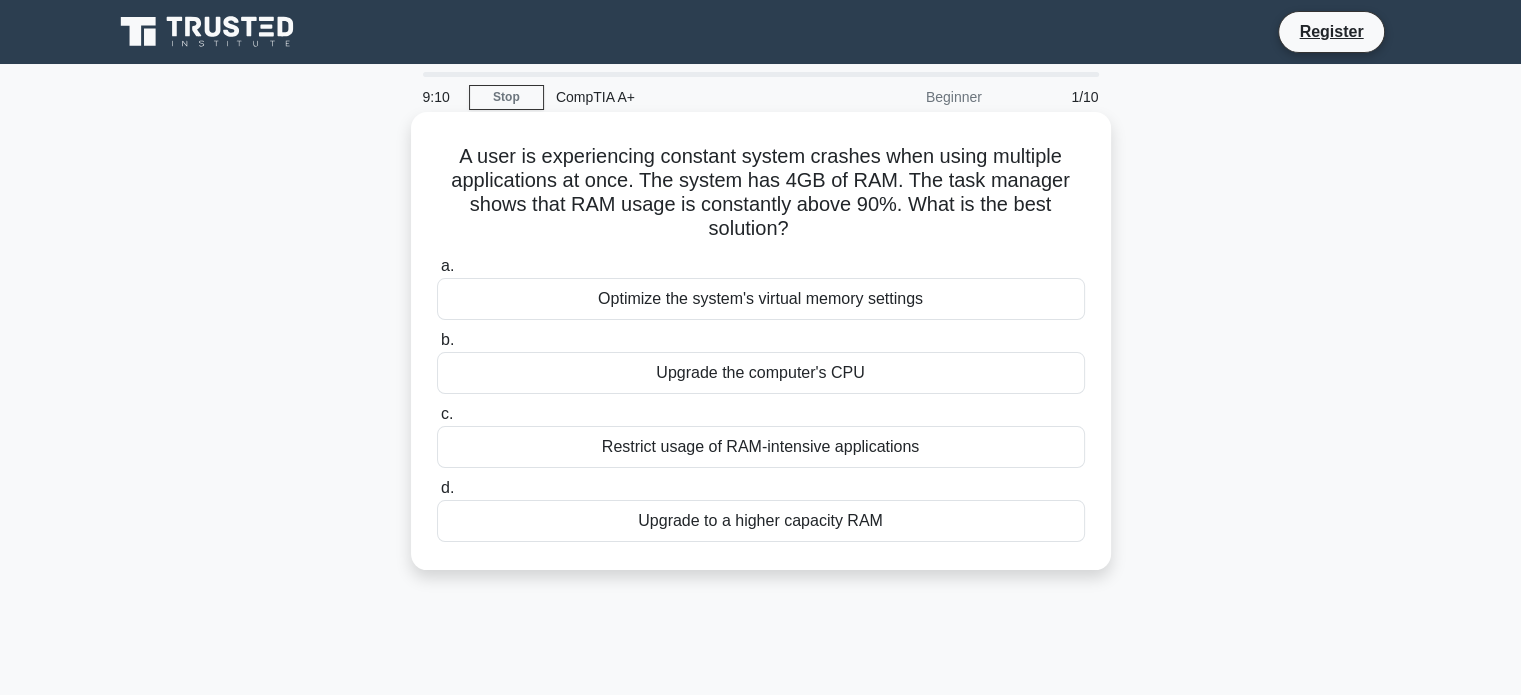 click on "Upgrade to a higher capacity RAM" at bounding box center [761, 521] 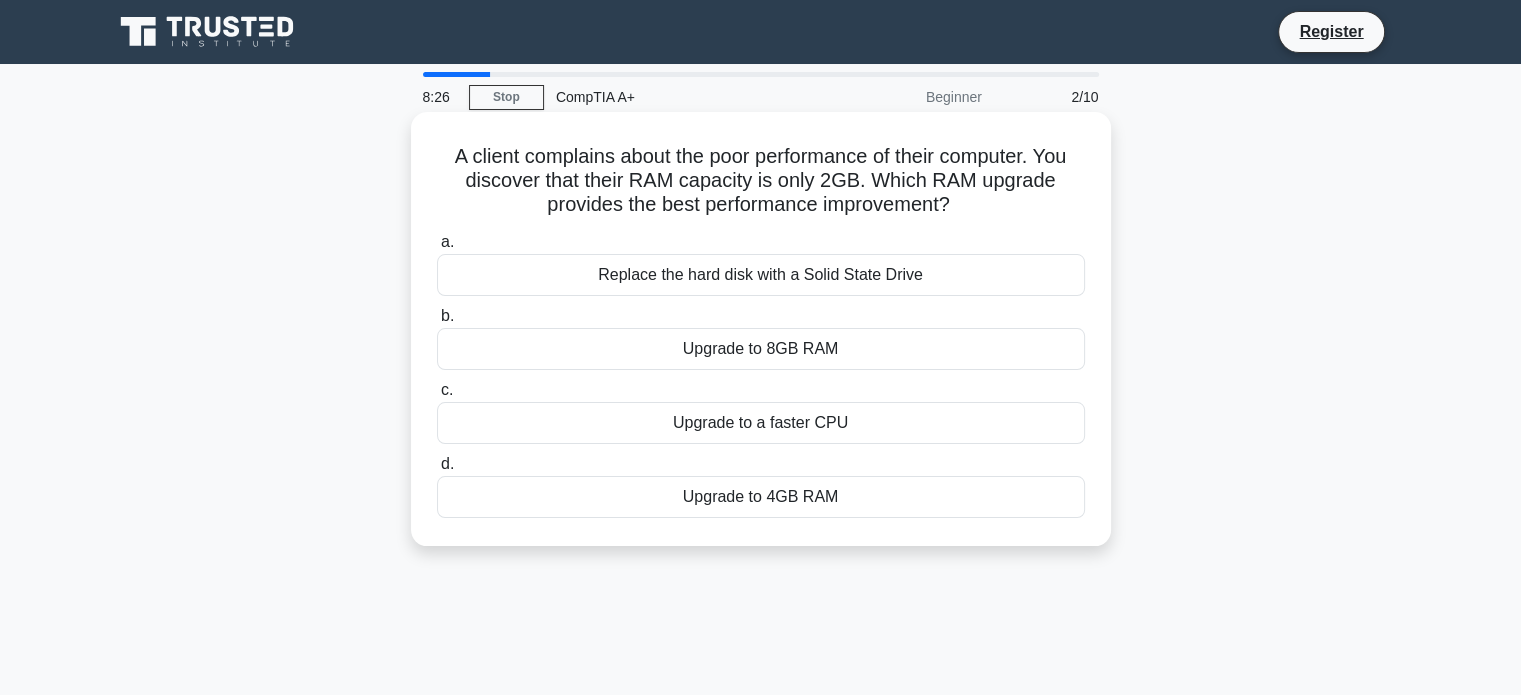 click on "Upgrade to 8GB RAM" at bounding box center [761, 349] 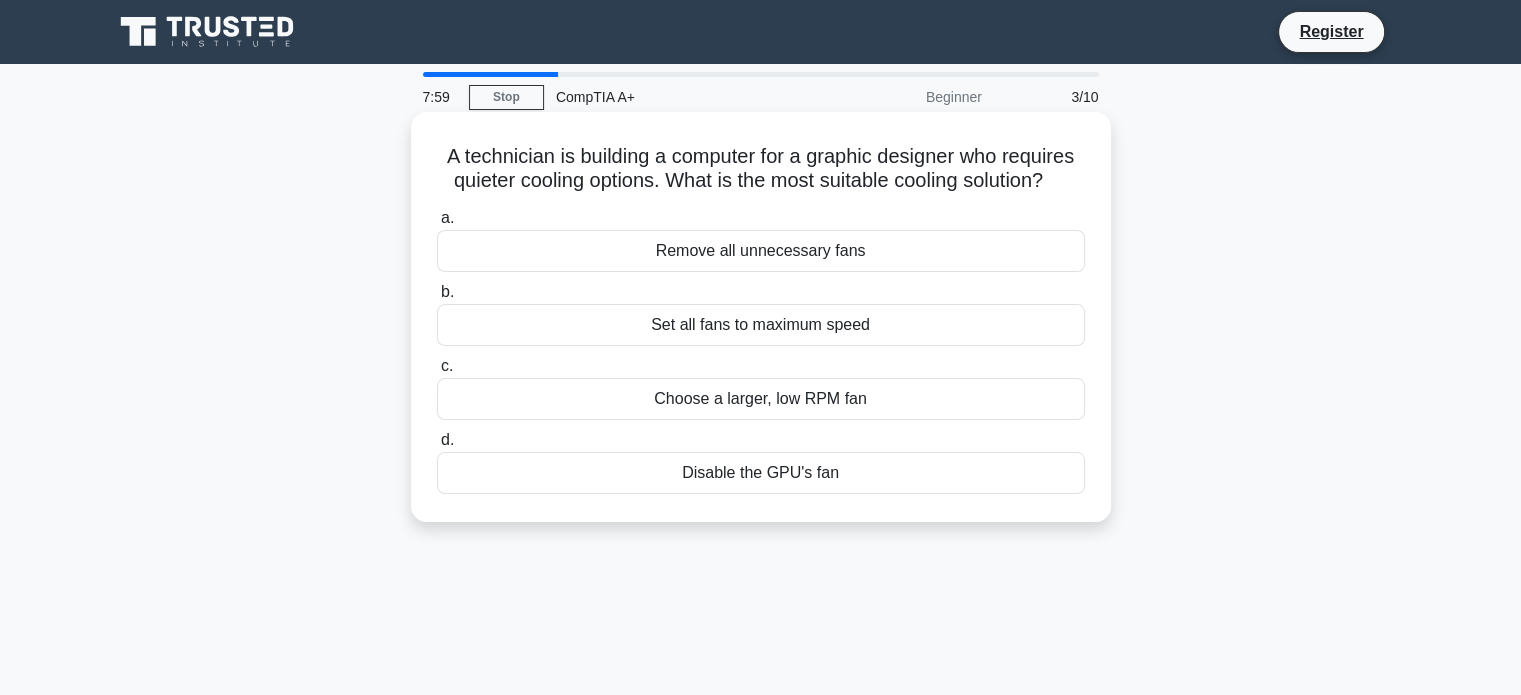 click on "Choose a larger, low RPM fan" at bounding box center (761, 399) 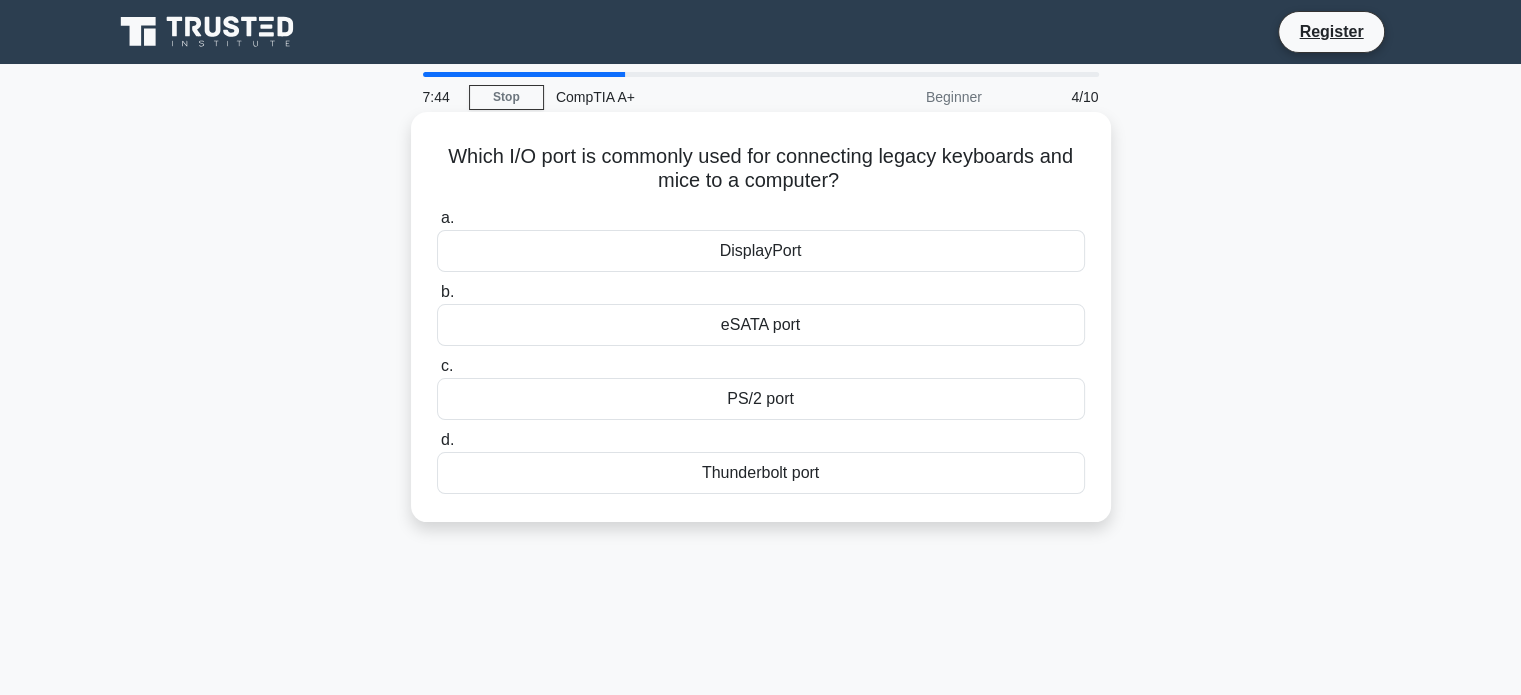 click on "PS/2 port" at bounding box center [761, 399] 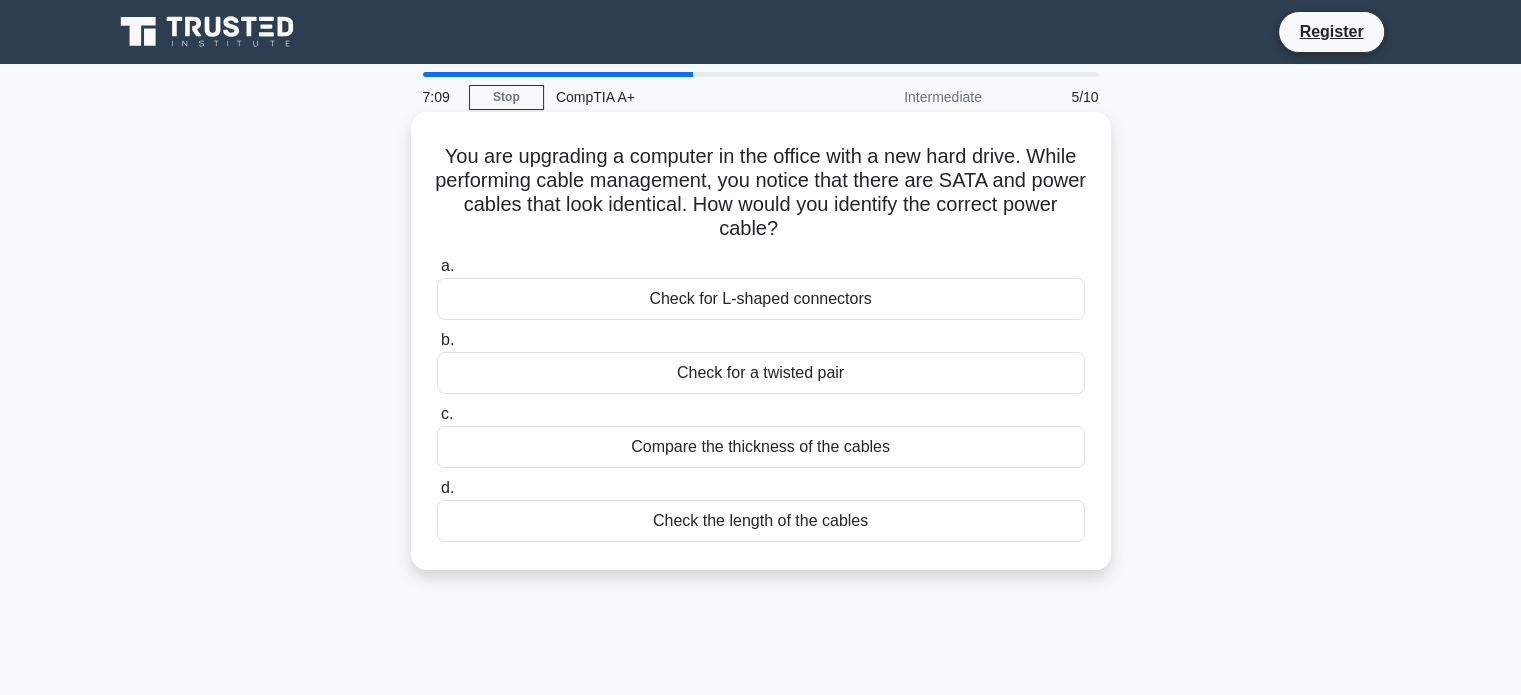 click on "Check for a twisted pair" at bounding box center (761, 373) 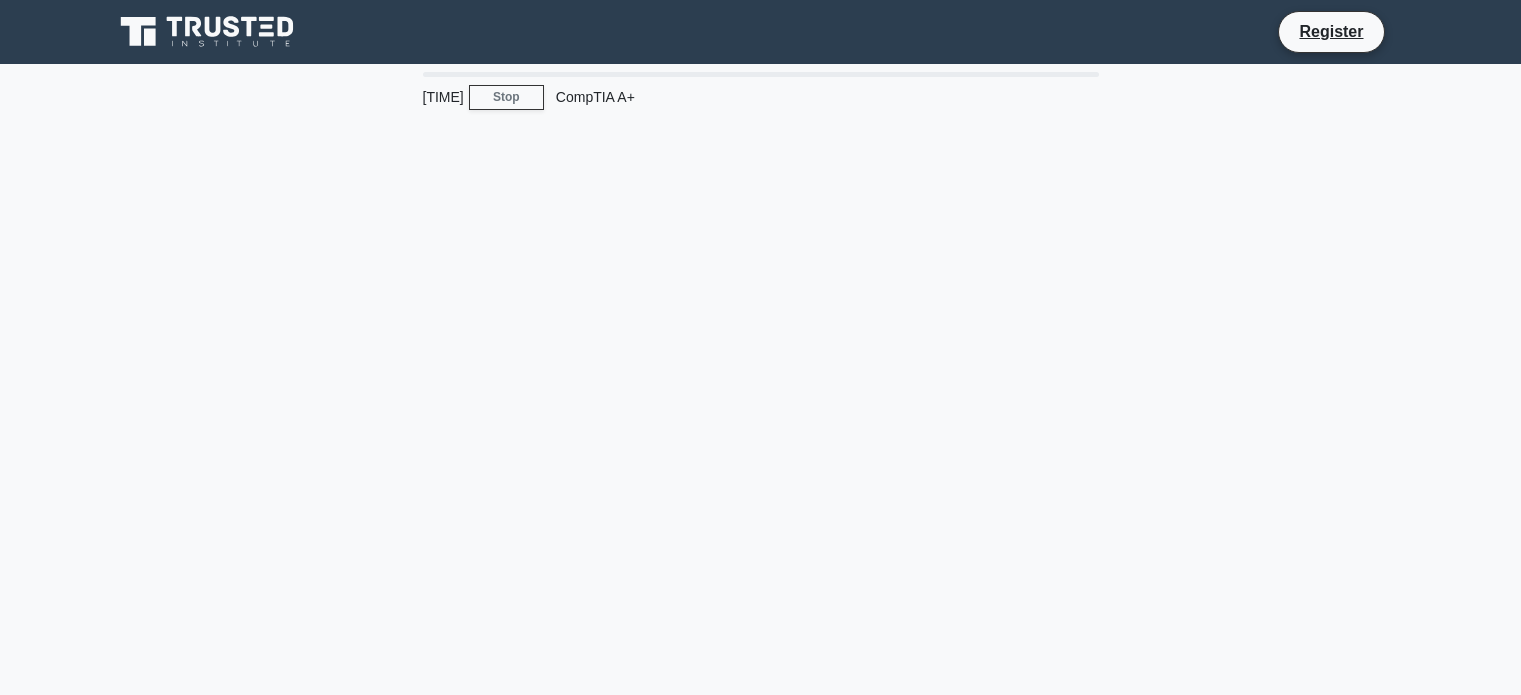 scroll, scrollTop: 0, scrollLeft: 0, axis: both 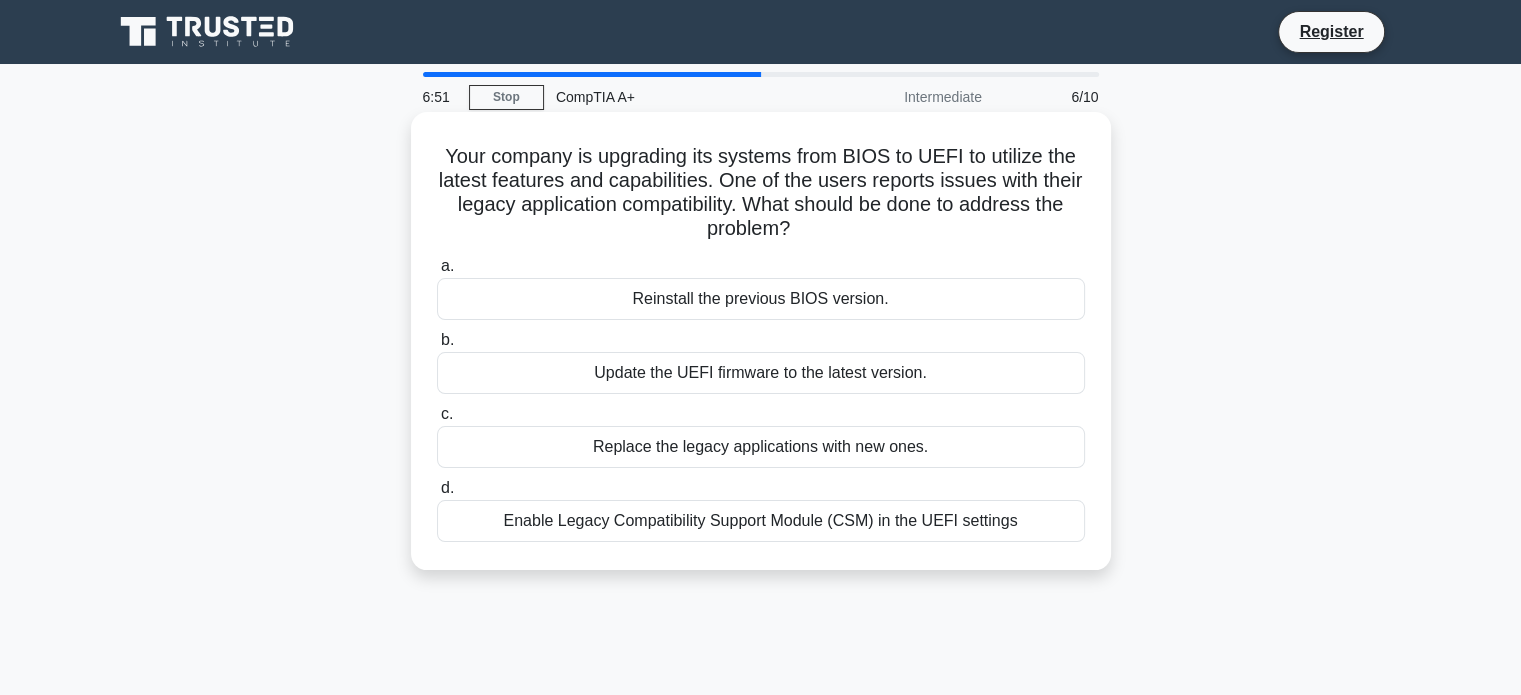 click on "Your company is upgrading its systems from BIOS to UEFI to utilize the latest features and capabilities. One of the users reports issues with their legacy application compatibility. What should be done to address the problem?
.spinner_0XTQ{transform-origin:center;animation:spinner_y6GP .75s linear infinite}@keyframes spinner_y6GP{100%{transform:rotate(360deg)}}" at bounding box center (761, 193) 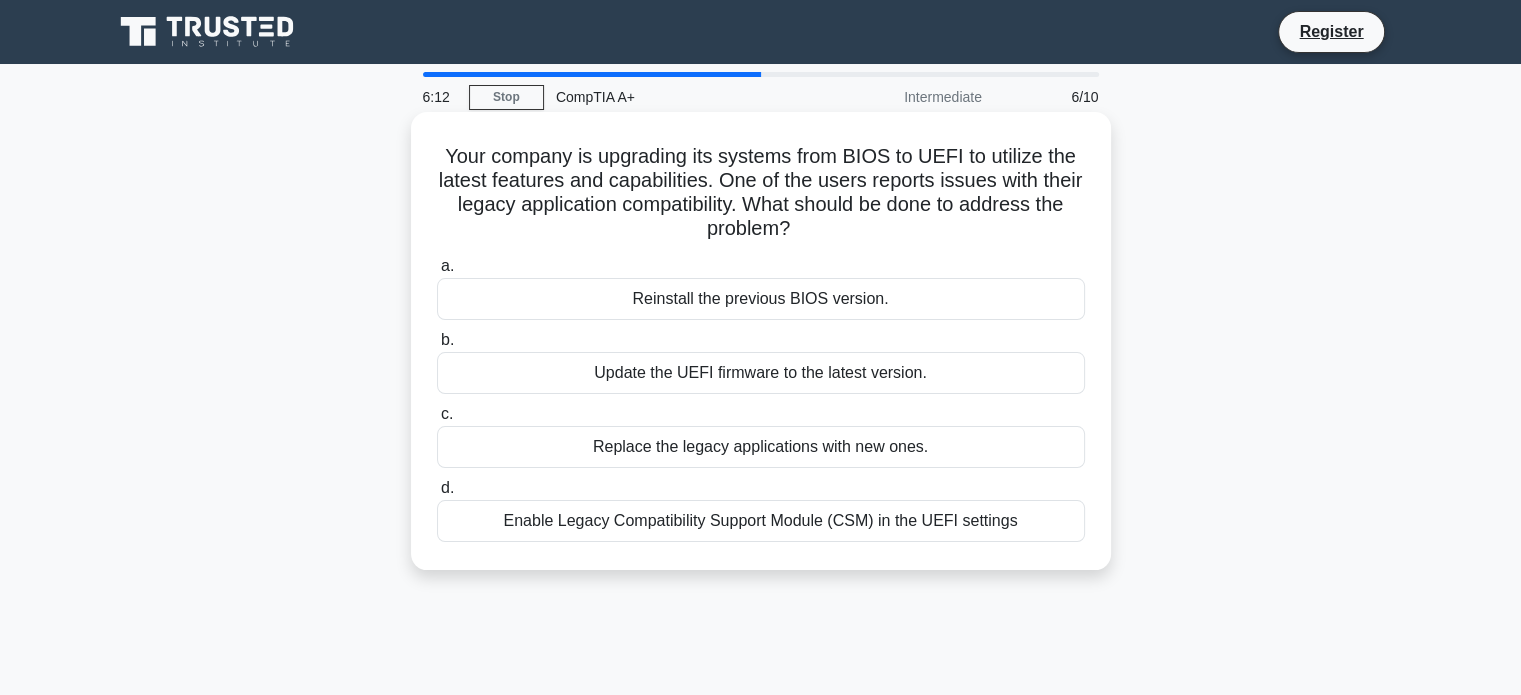 click on "Enable Legacy Compatibility Support Module (CSM) in the UEFI settings" at bounding box center (761, 521) 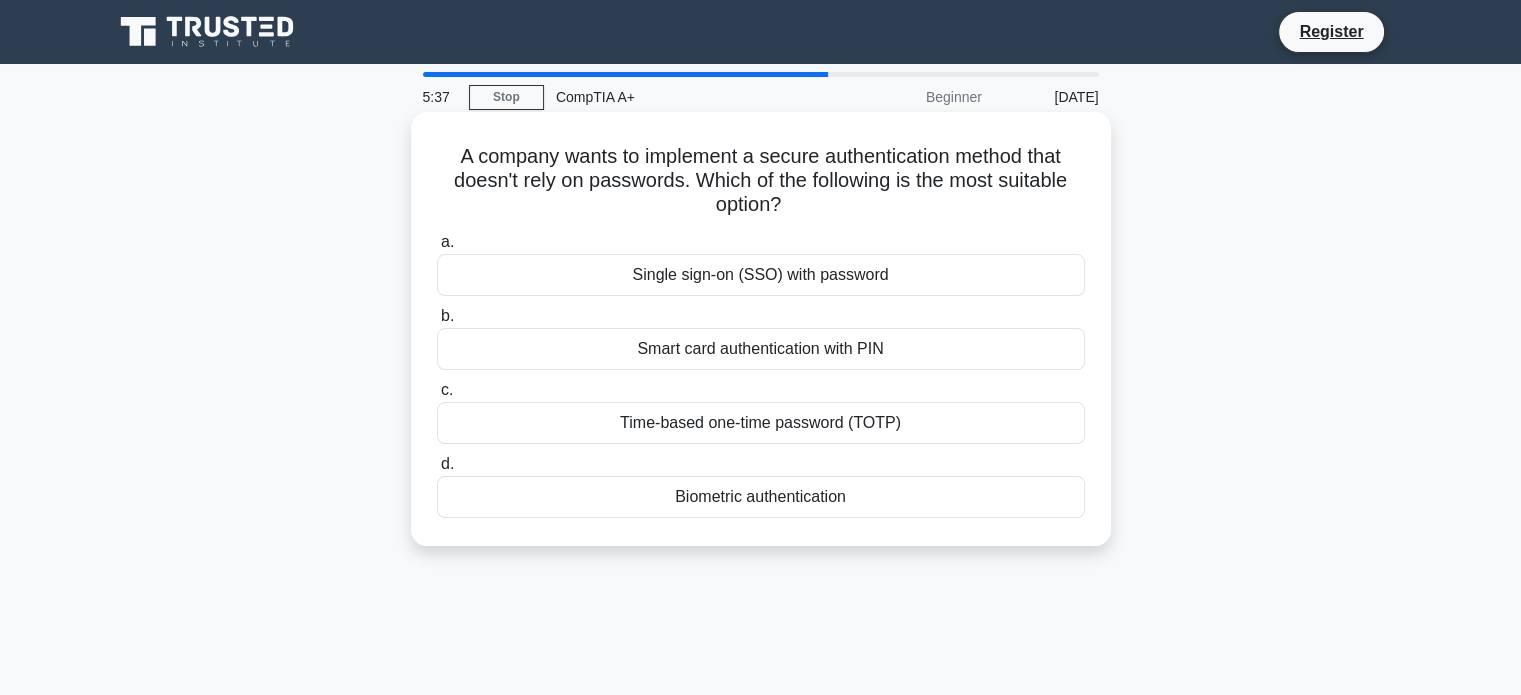 click on "Biometric authentication" at bounding box center (761, 497) 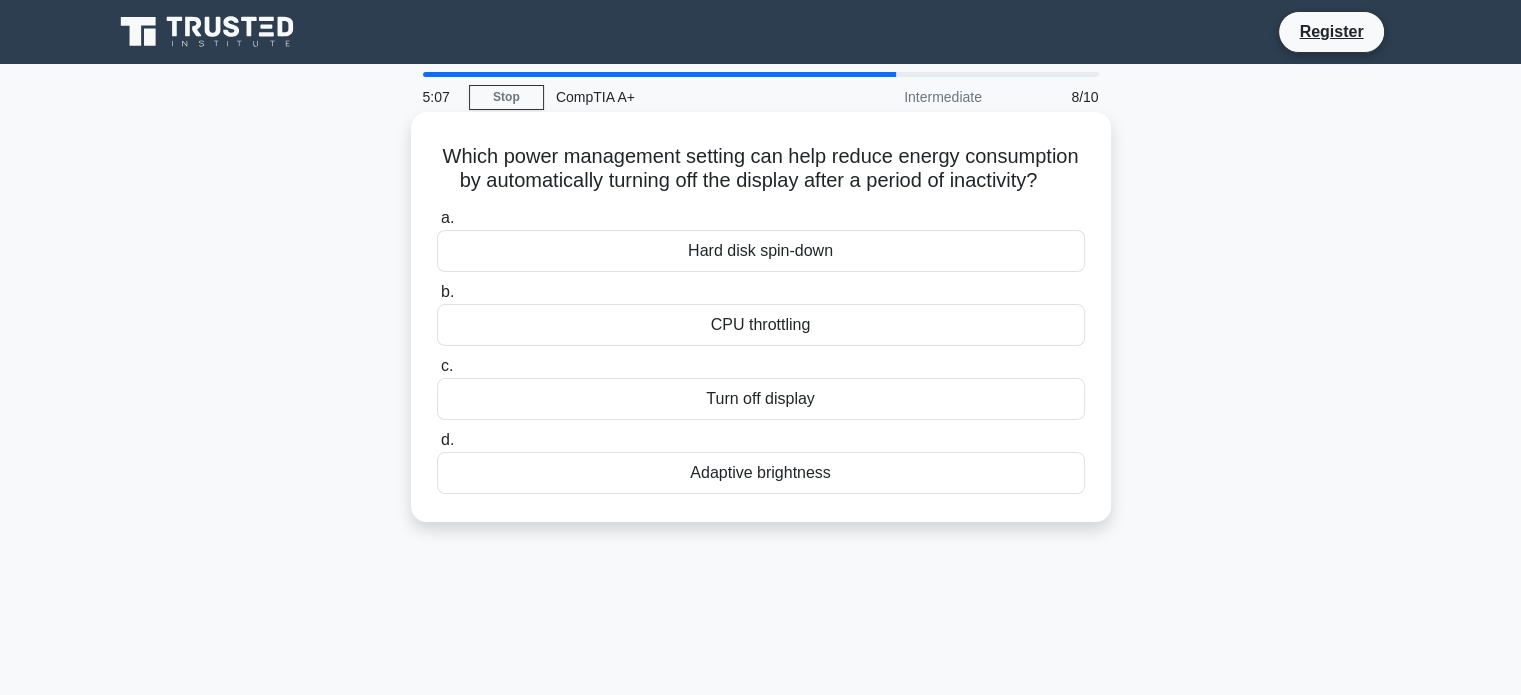 click on "Turn off display" at bounding box center (761, 399) 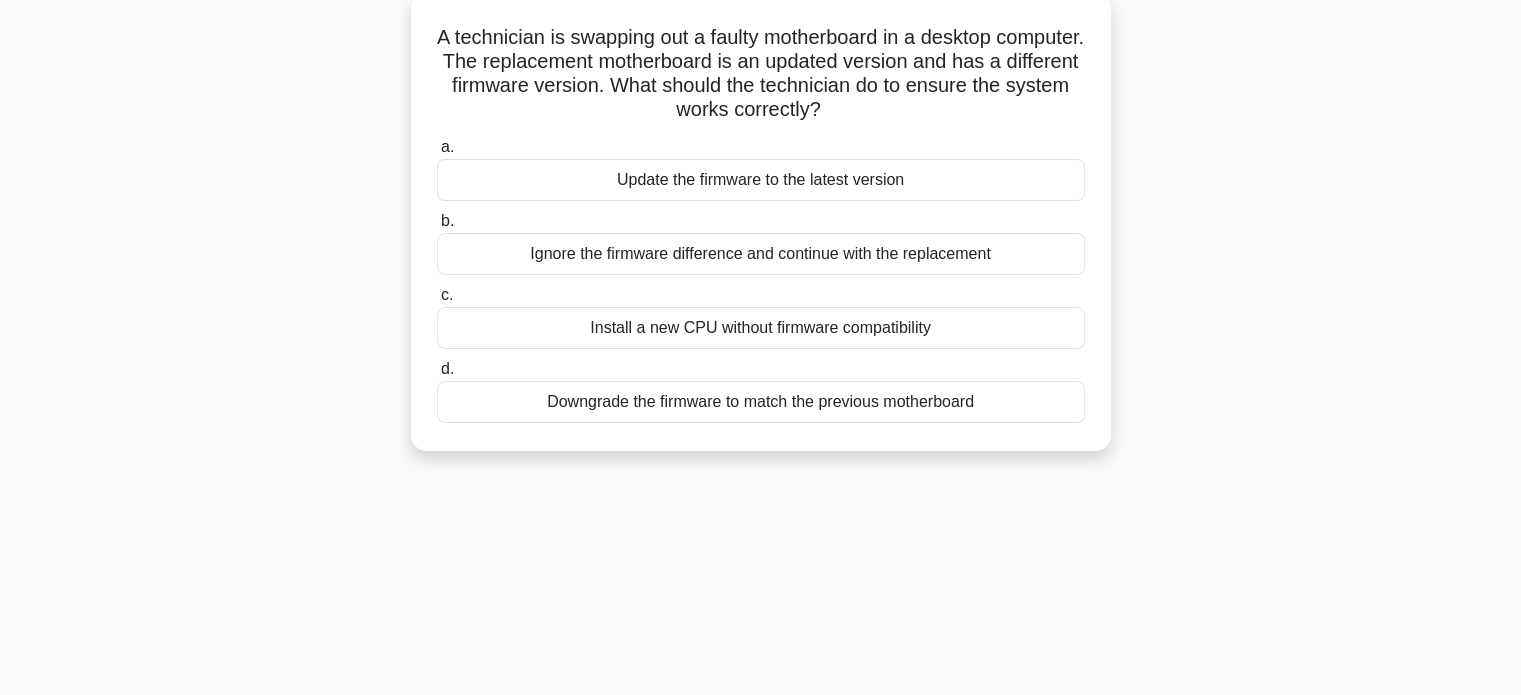 scroll, scrollTop: 120, scrollLeft: 0, axis: vertical 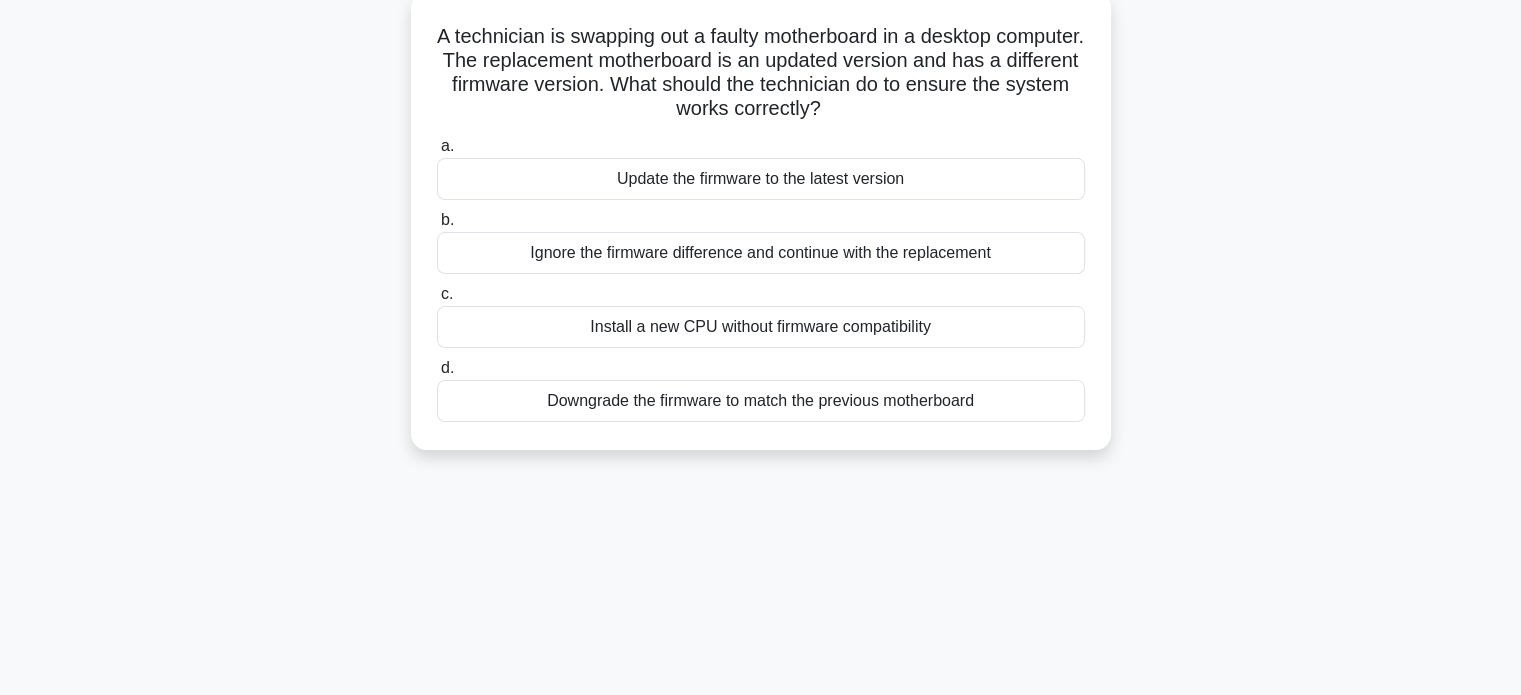 click on "Downgrade the firmware to match the previous motherboard" at bounding box center (761, 401) 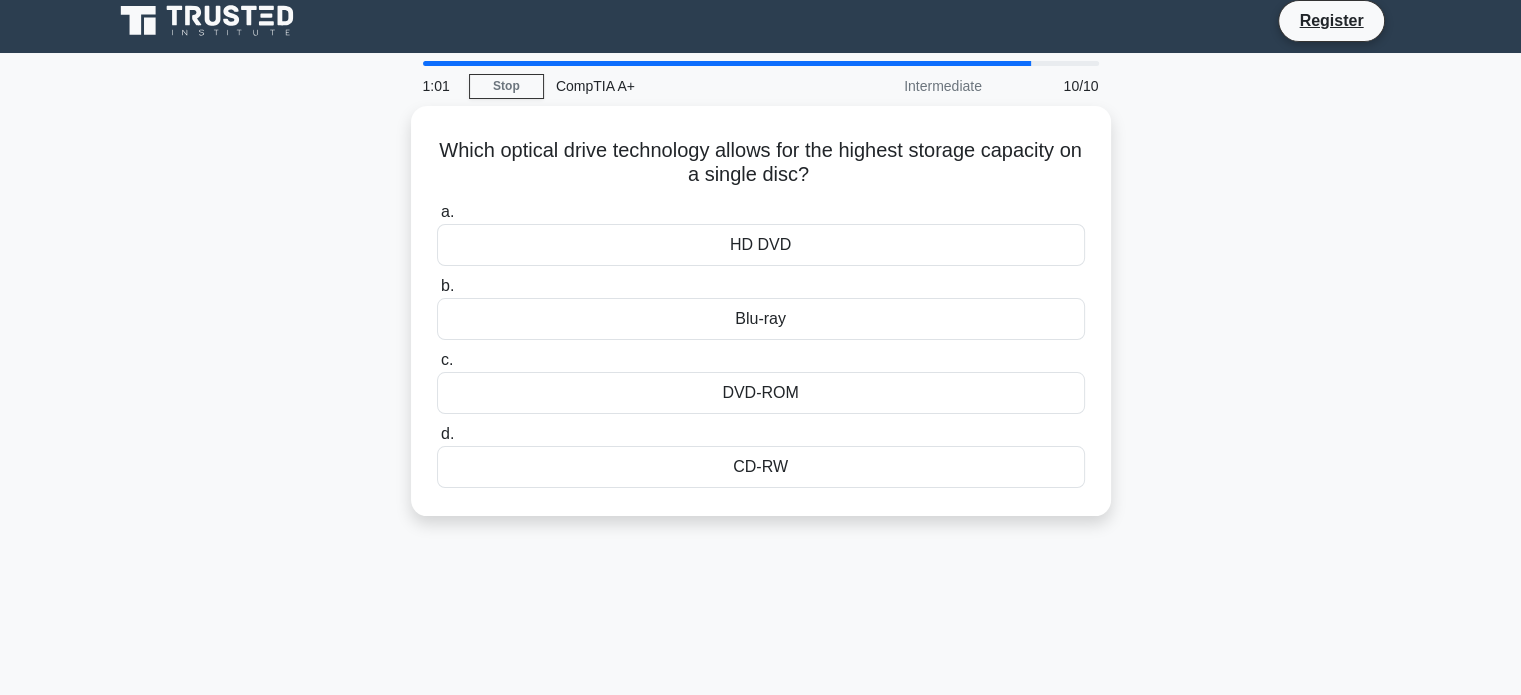 scroll, scrollTop: 0, scrollLeft: 0, axis: both 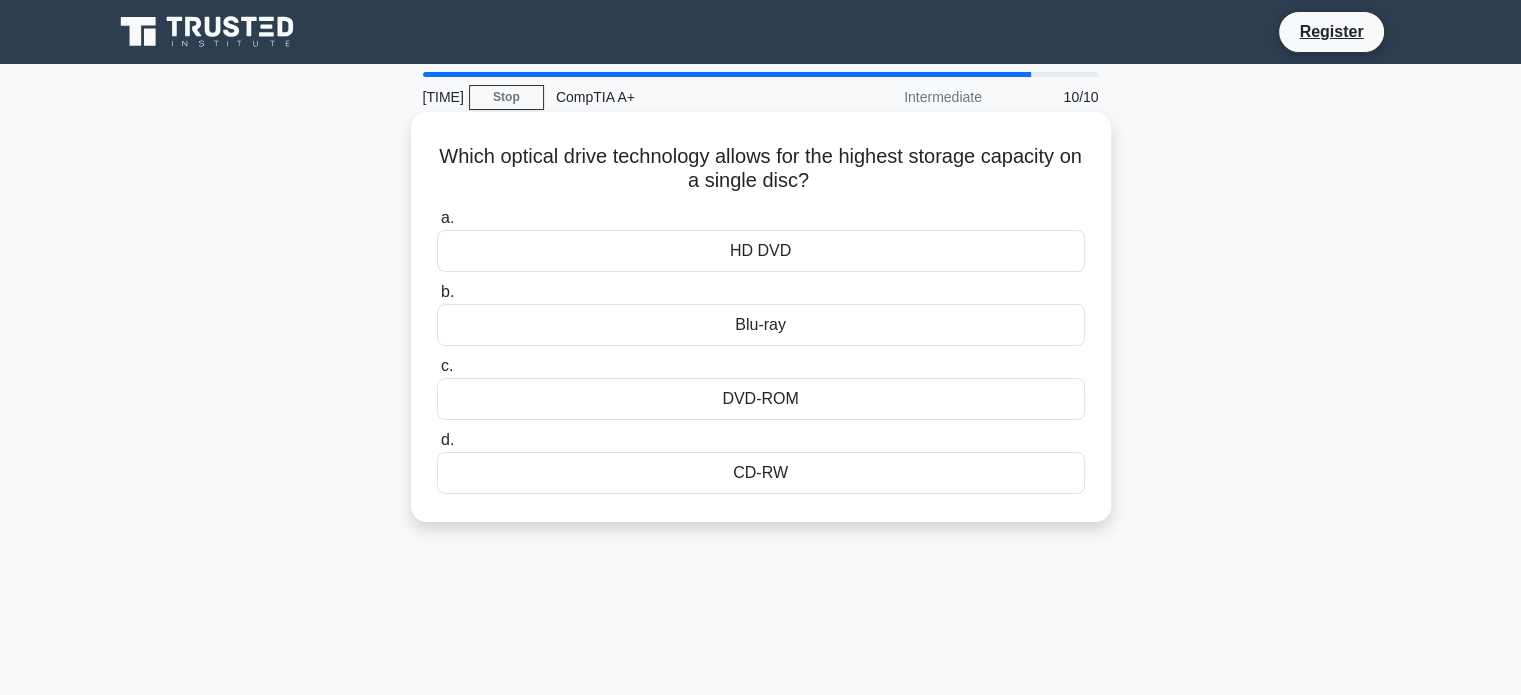click on "DVD-ROM" at bounding box center (761, 399) 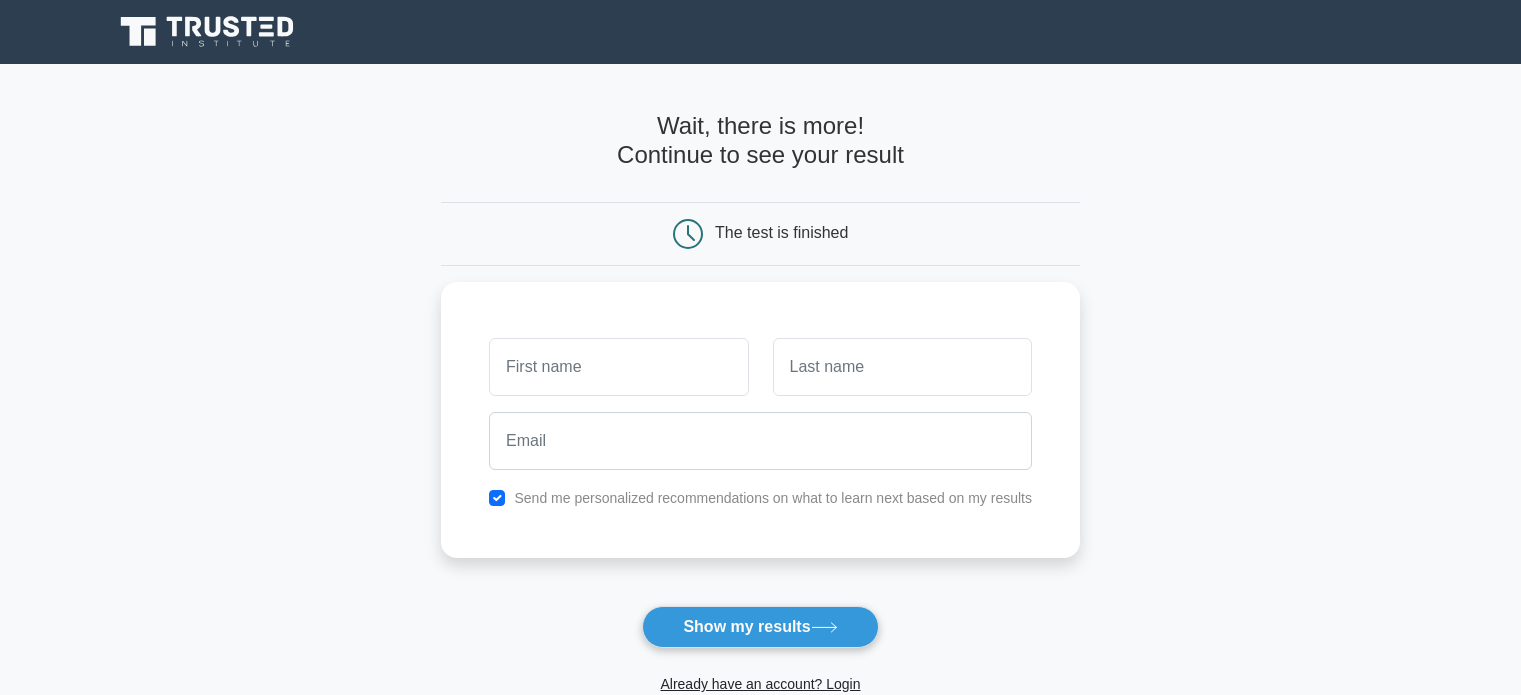 scroll, scrollTop: 0, scrollLeft: 0, axis: both 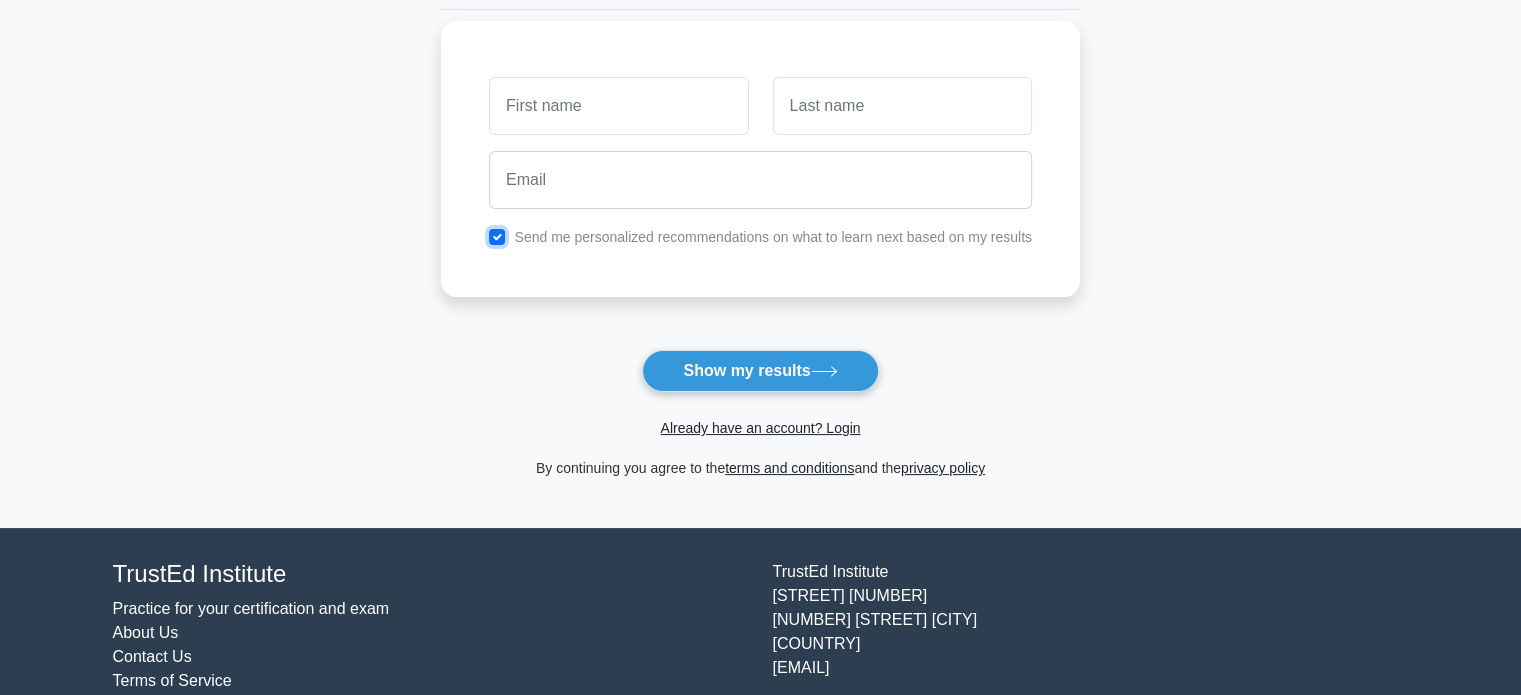 click at bounding box center [497, 237] 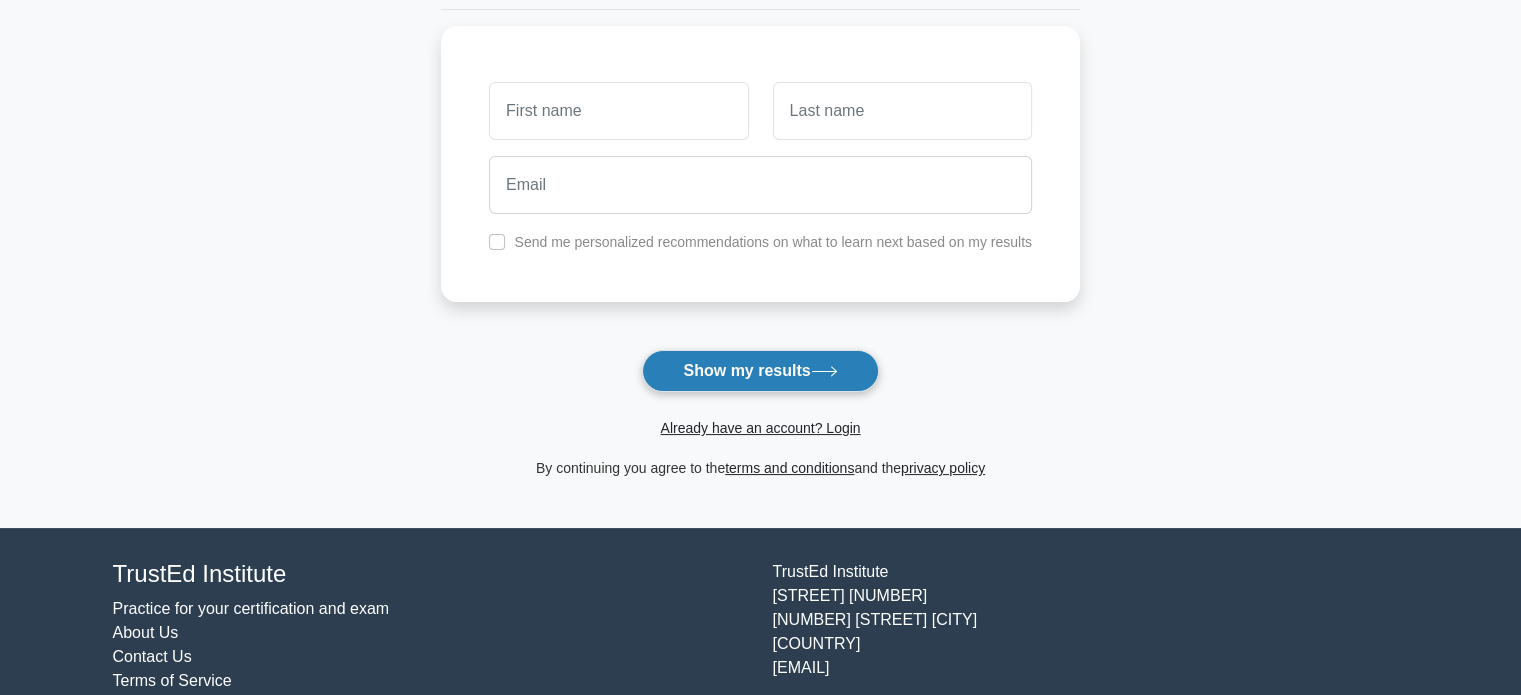 click on "Show my results" at bounding box center [760, 371] 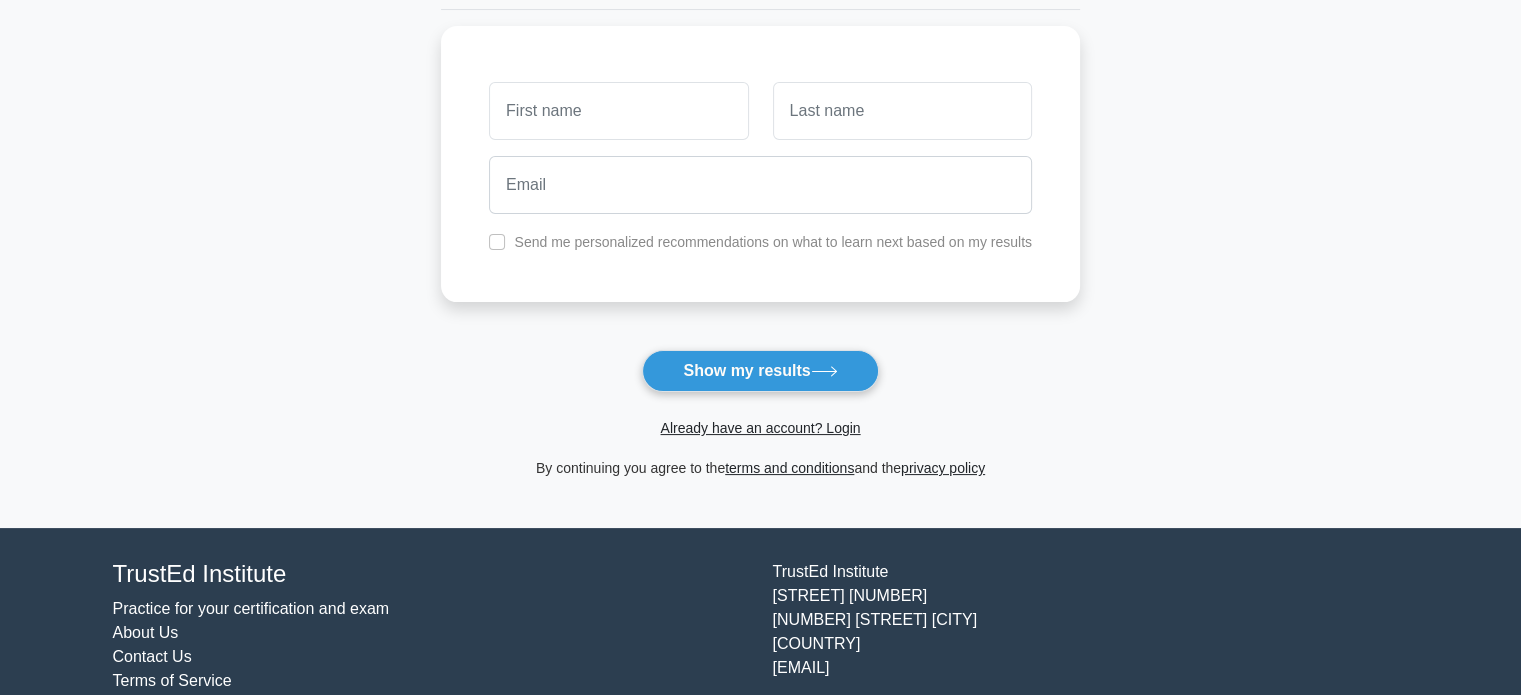 click on "Wait, there is more! Continue to see your result
The test is finished
and the" at bounding box center (760, 168) 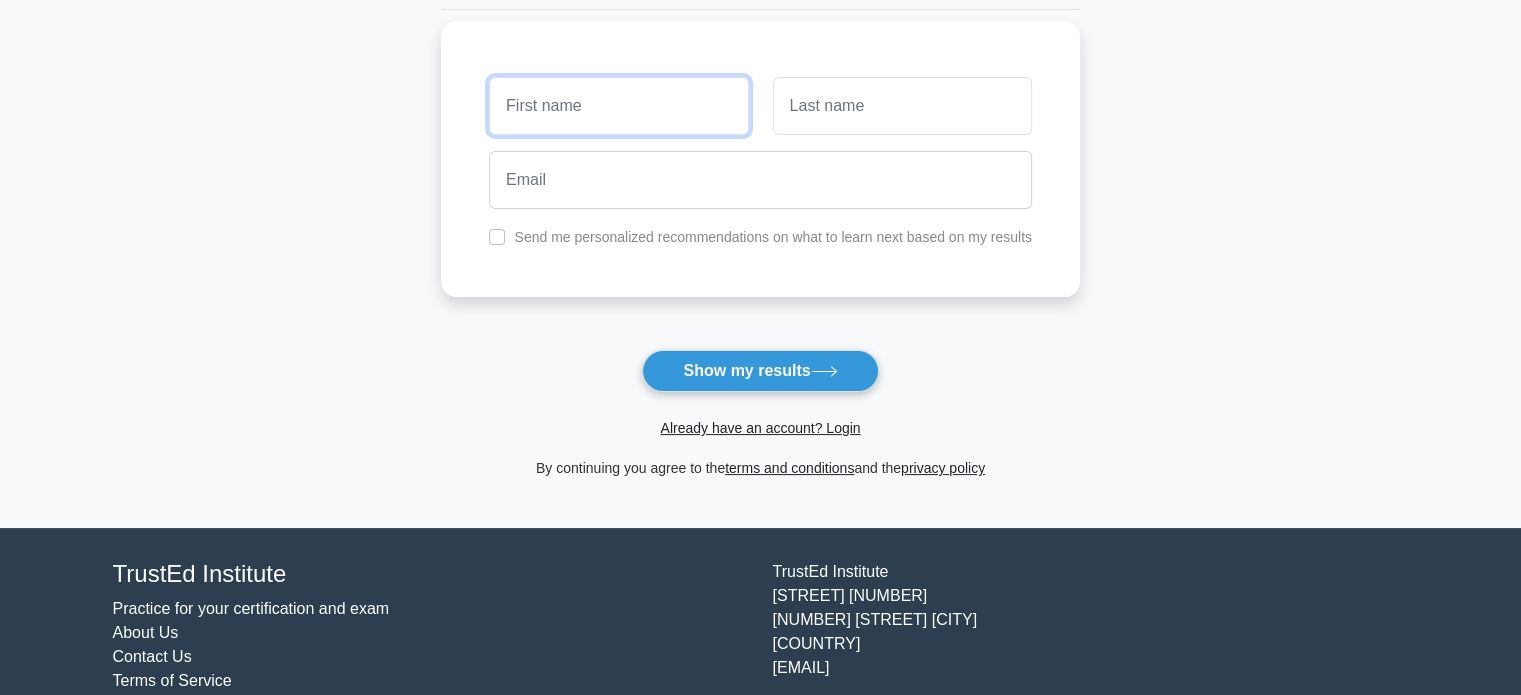 click at bounding box center (618, 106) 